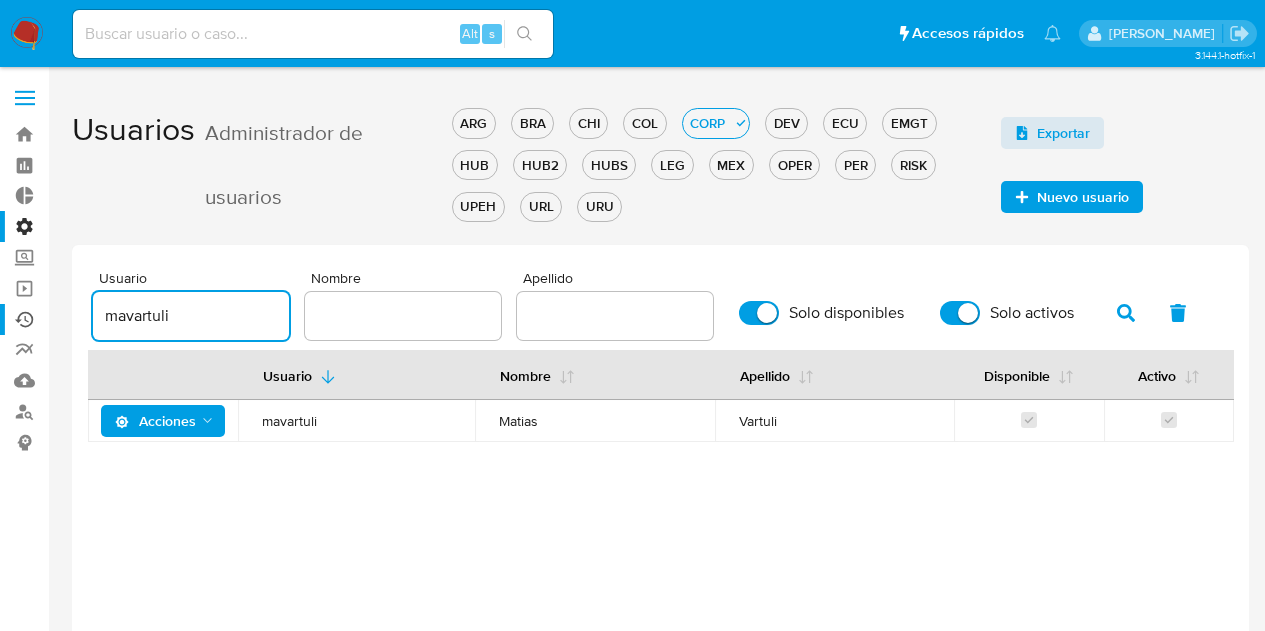 scroll, scrollTop: 0, scrollLeft: 0, axis: both 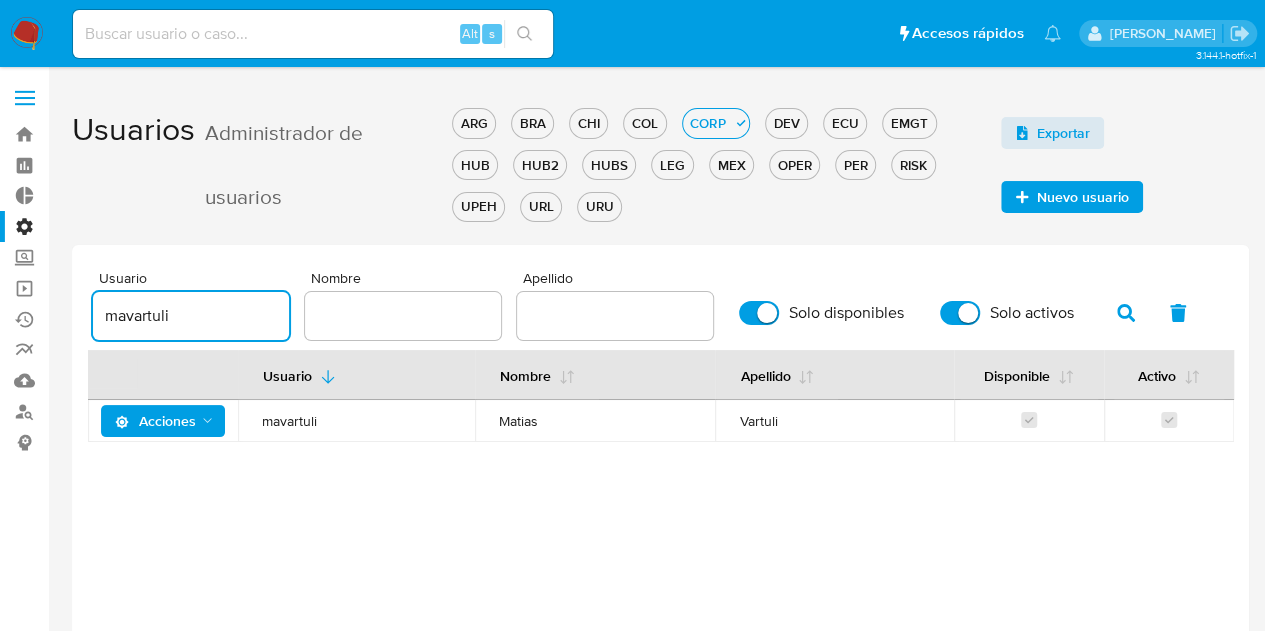 click on "Bandeja Tablero Tablero Externo Administración Reglas Roles Usuarios Equipos Configuración de Casos Screening Administrador de Listas Screening por Frecuencia Búsqueda en Listas Watchlist Herramientas Operaciones masivas Ejecuciones automáticas Reportes Mulan Buscador de personas Consolidado 3.144.1-hotfix-1" at bounding box center (632, 371) 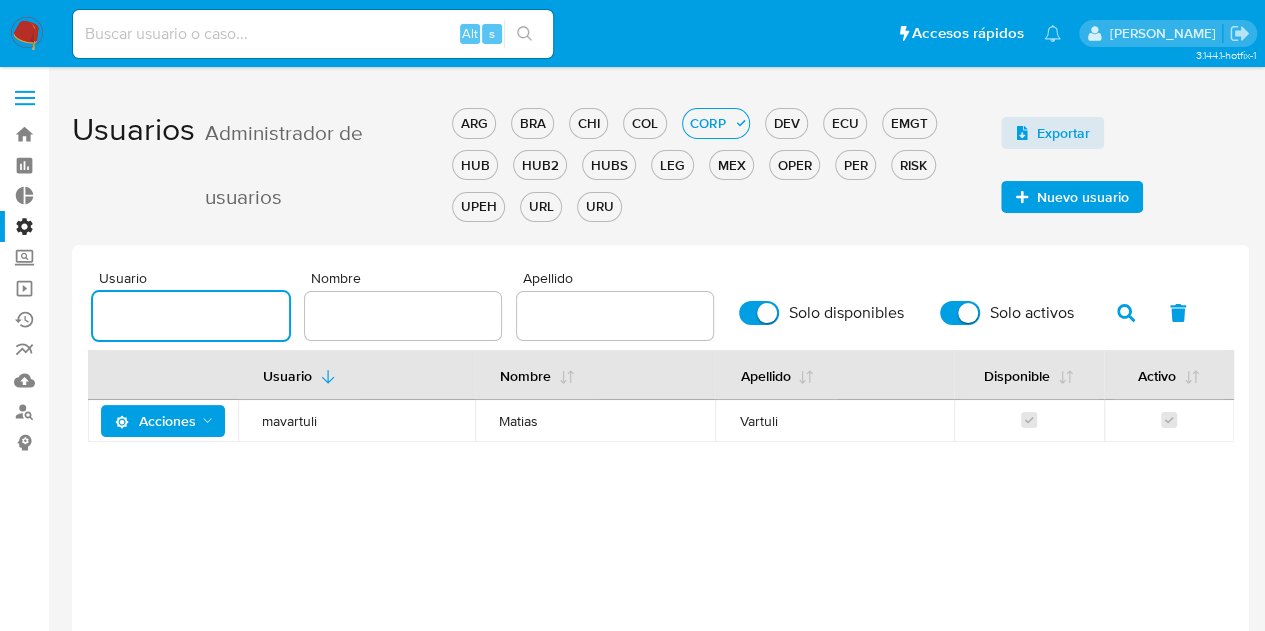 click at bounding box center [191, 316] 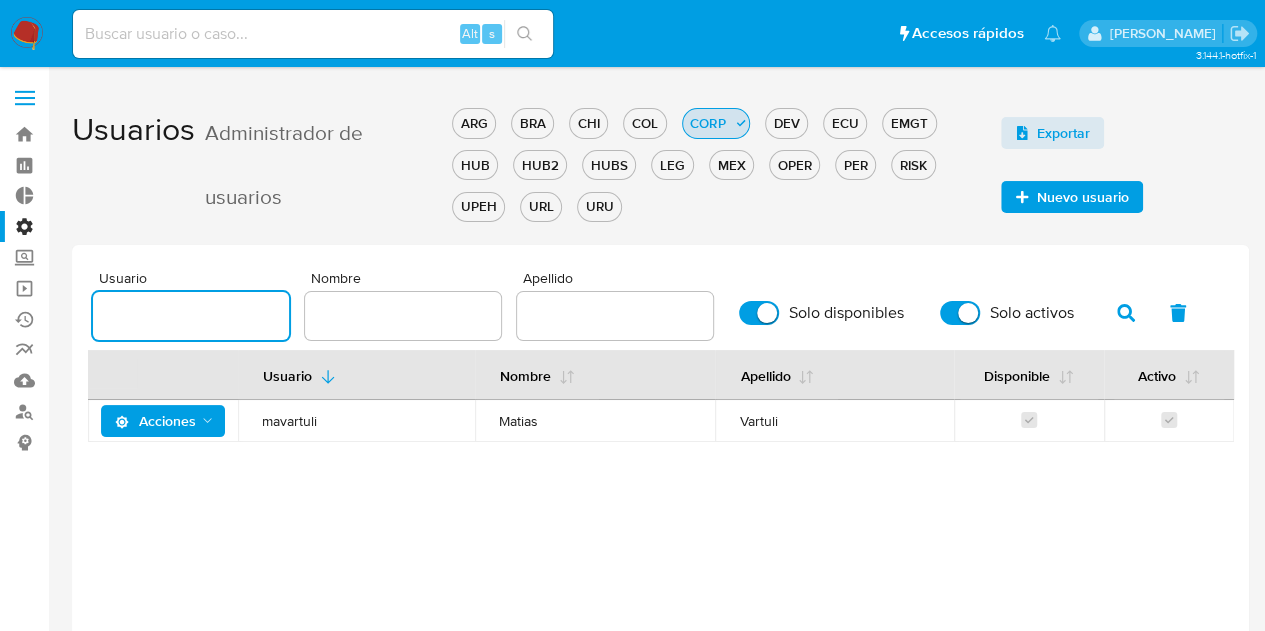 click on "CORP" at bounding box center [708, 123] 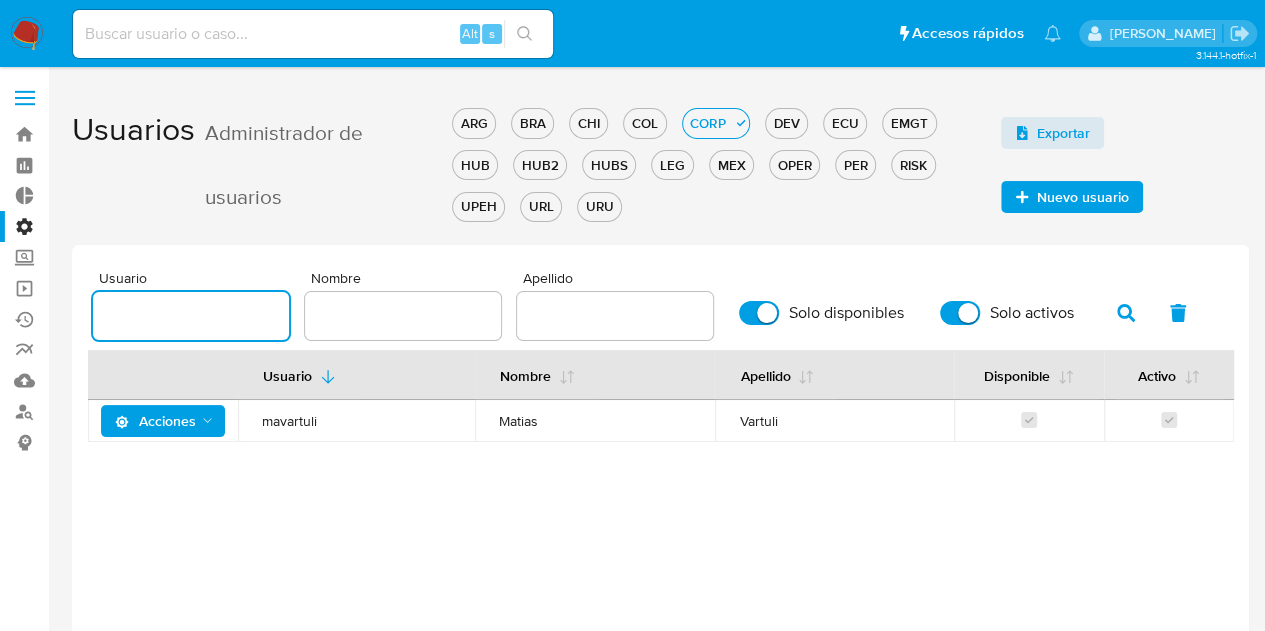 click at bounding box center [191, 316] 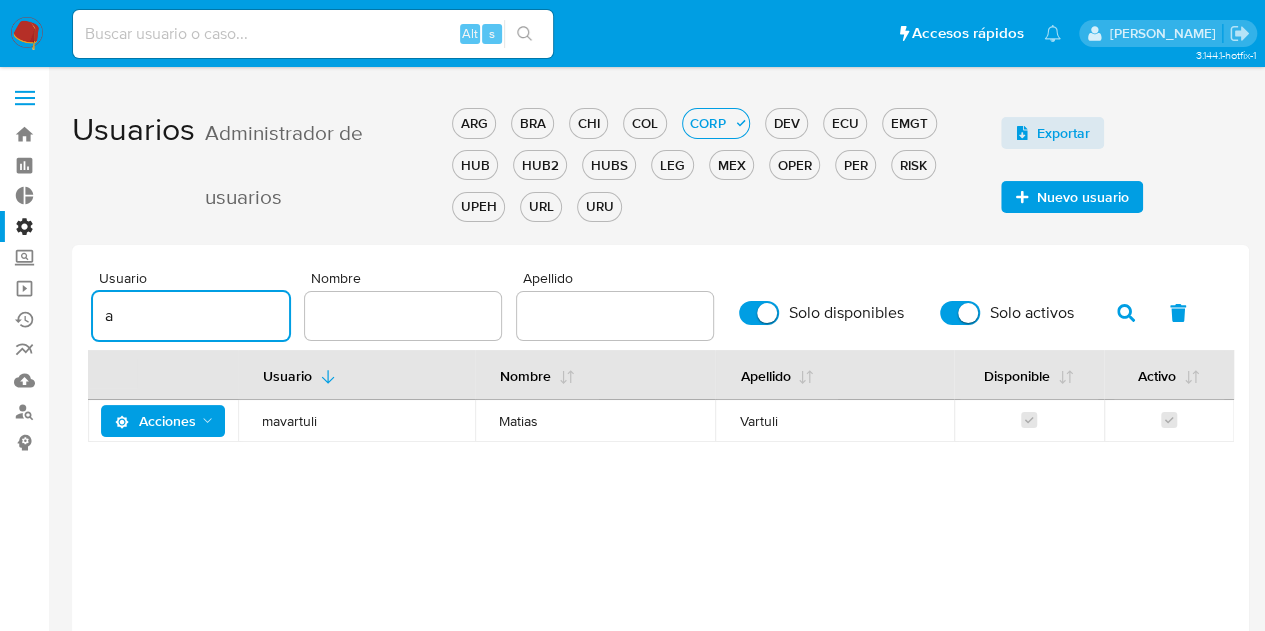 type 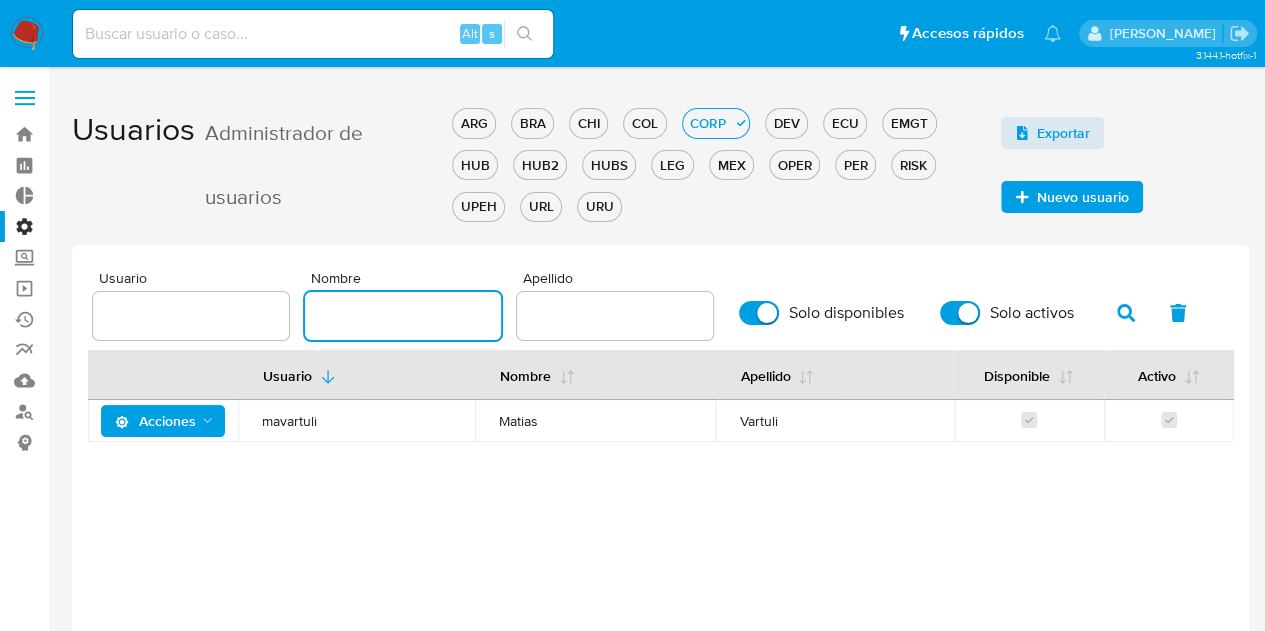 click at bounding box center [403, 316] 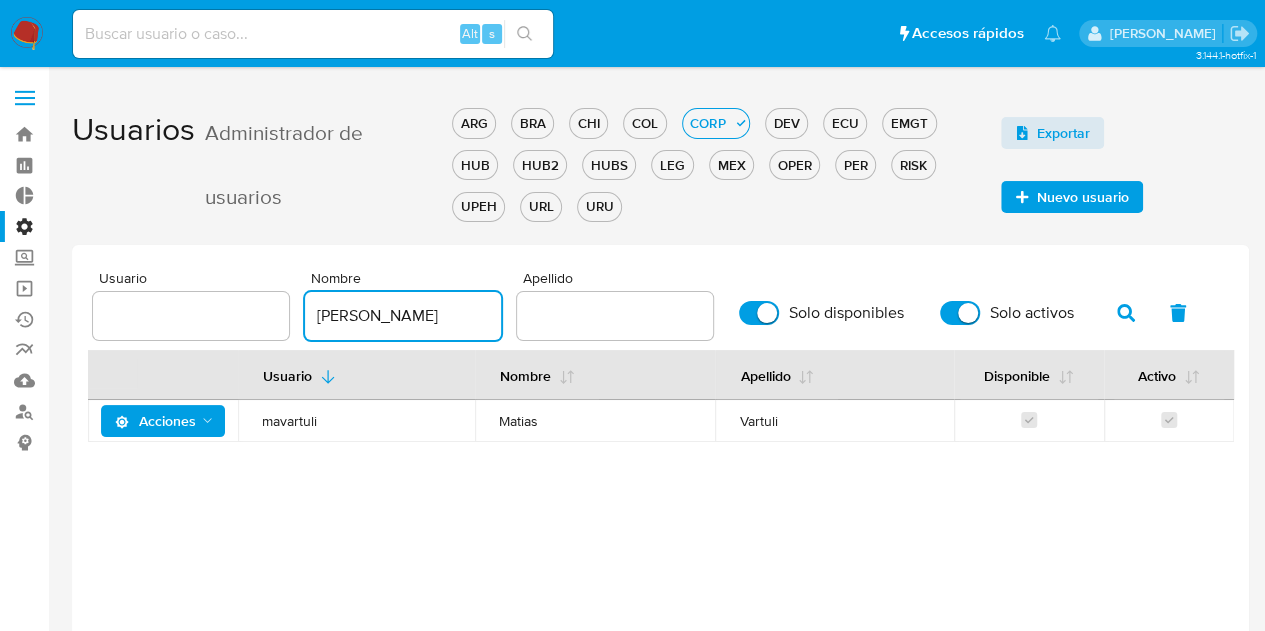 type on "[PERSON_NAME]" 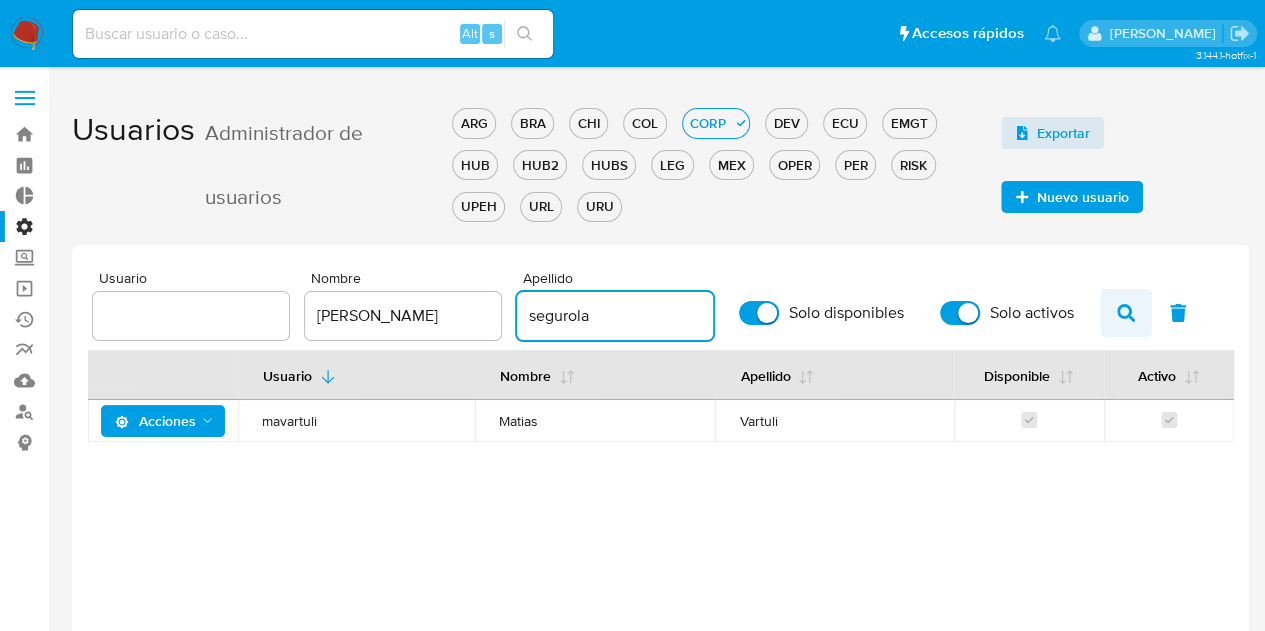 type on "segurola" 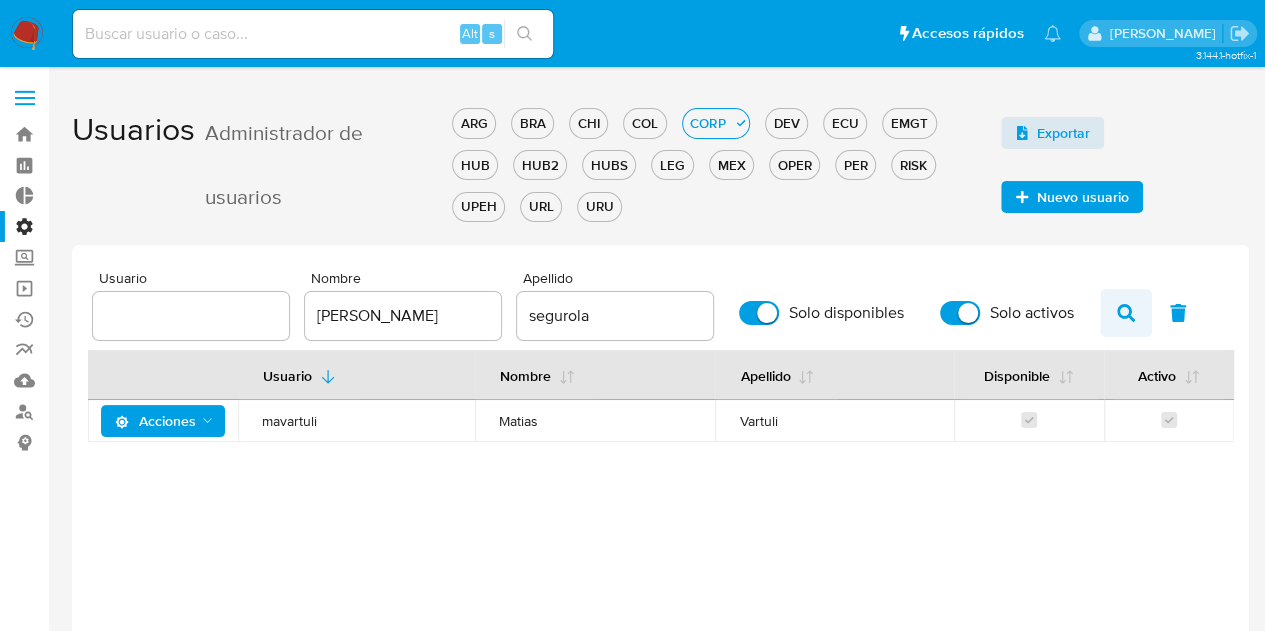 click 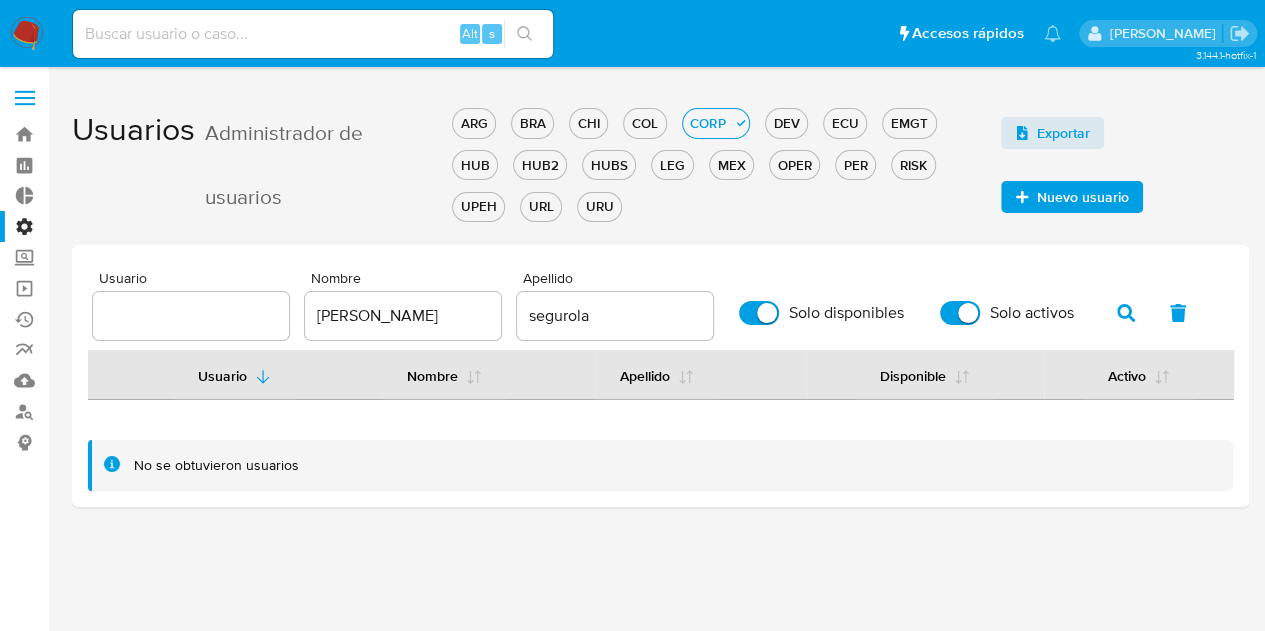 type 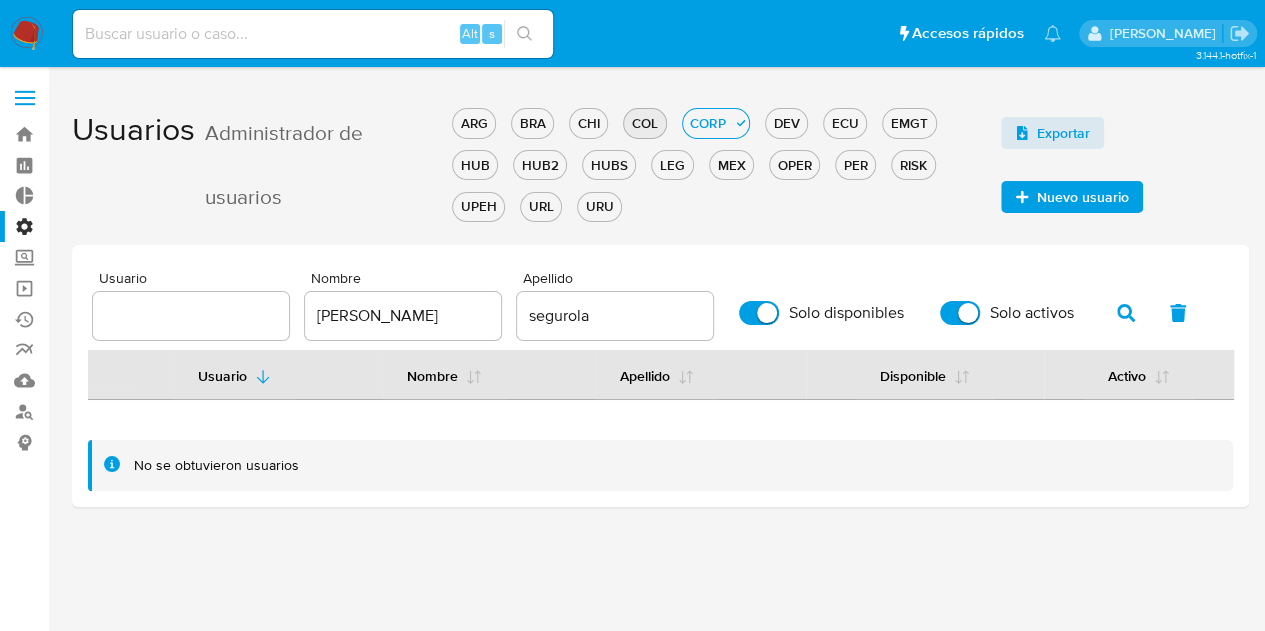 click on "COL" at bounding box center [644, 123] 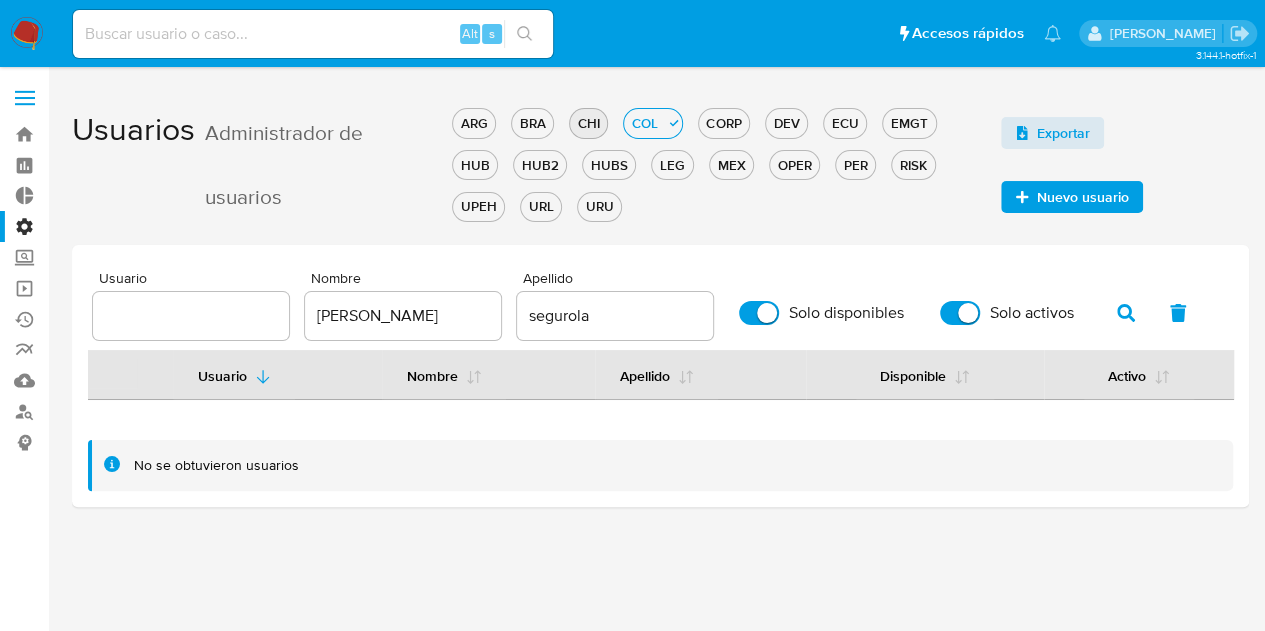 click on "CHI" at bounding box center [588, 123] 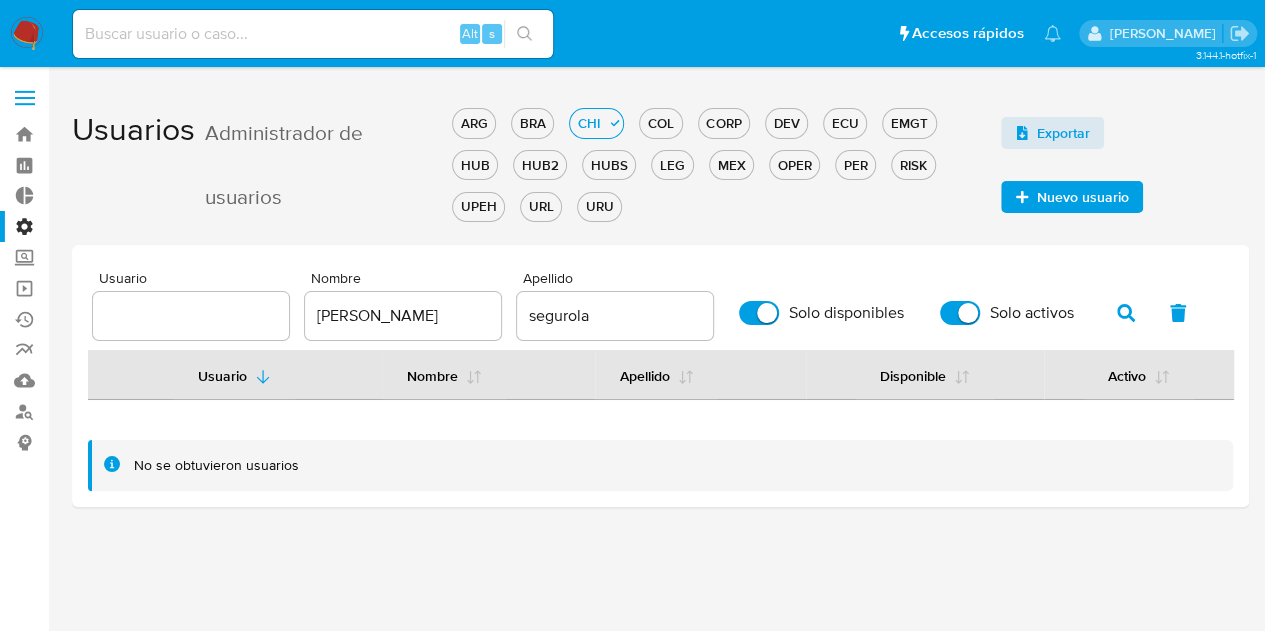 click 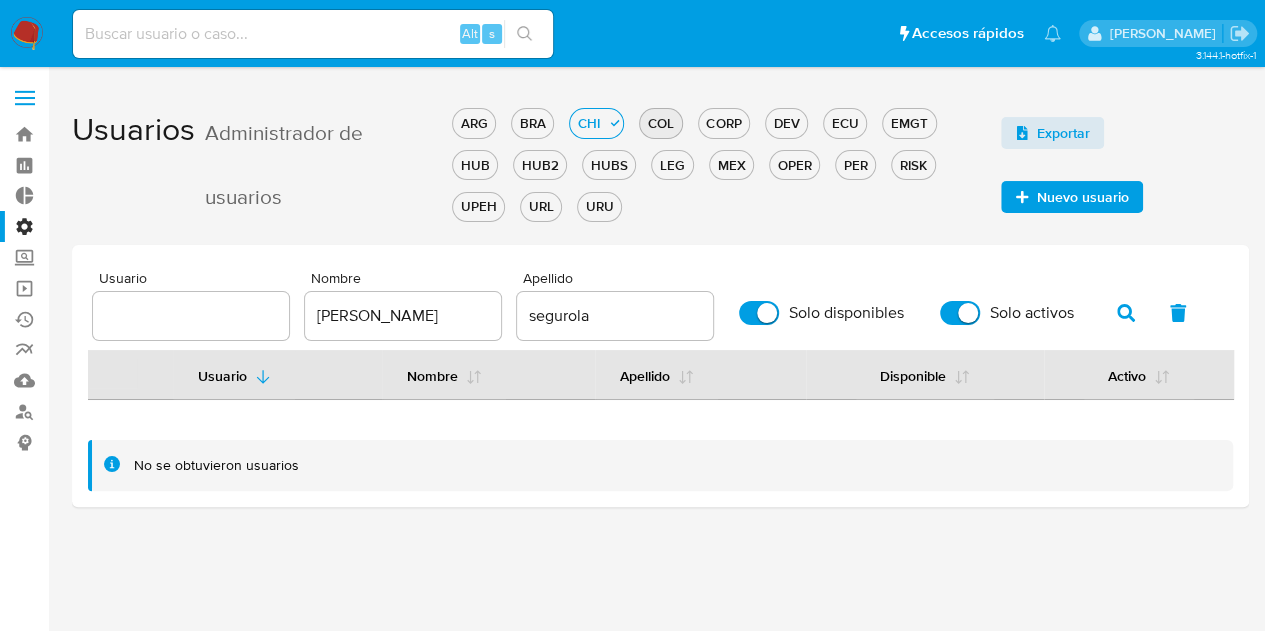 click on "COL" at bounding box center (660, 123) 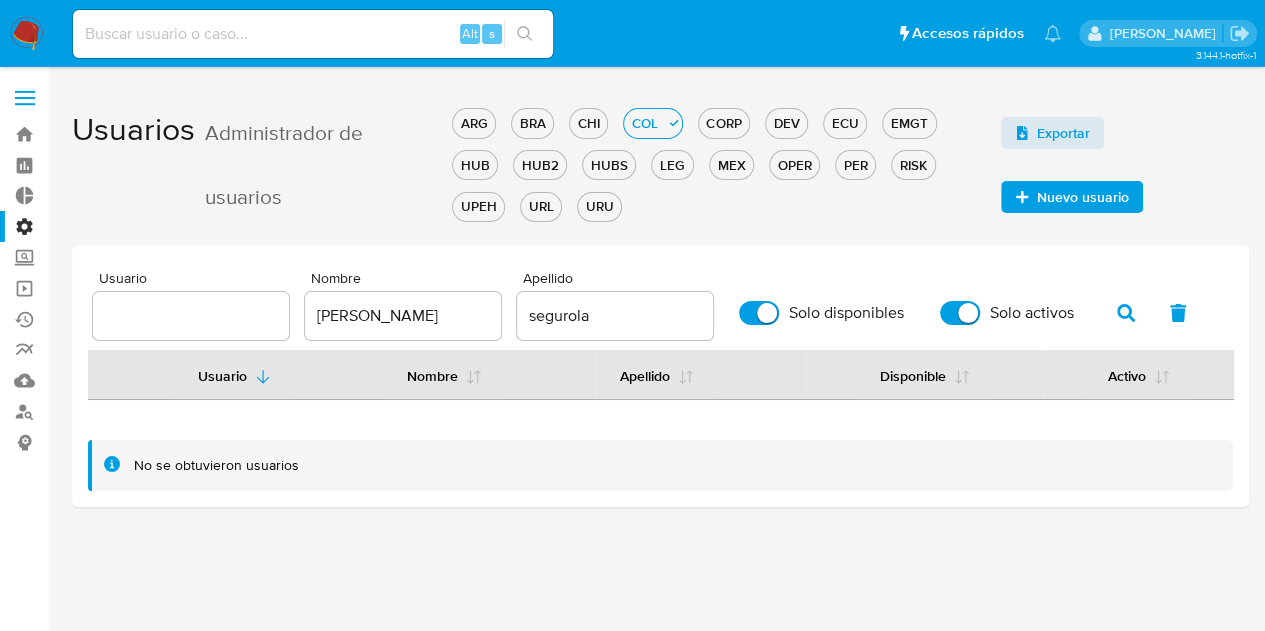 click 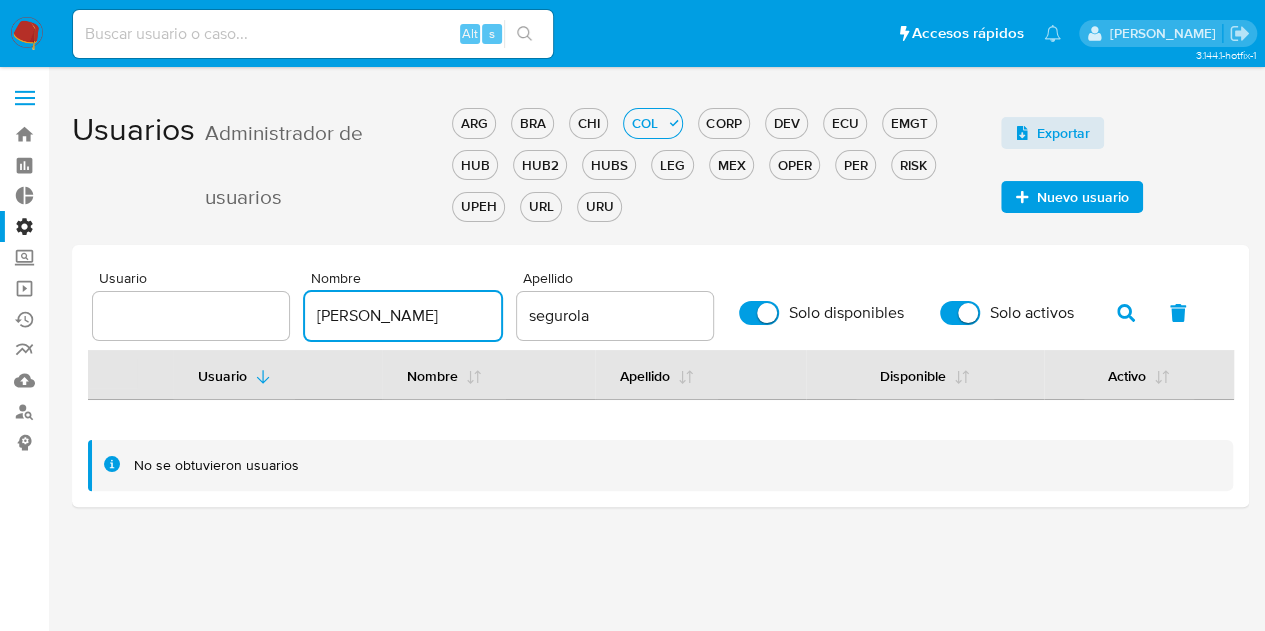 click on "[PERSON_NAME]" at bounding box center [403, 316] 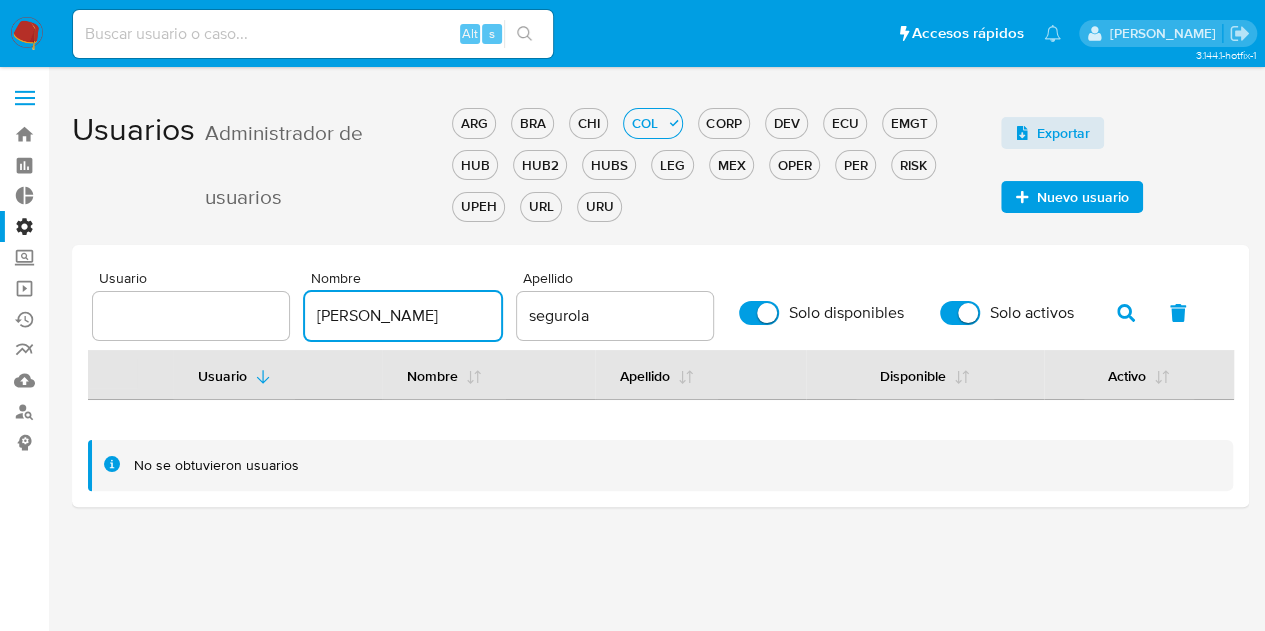 type on "[PERSON_NAME]" 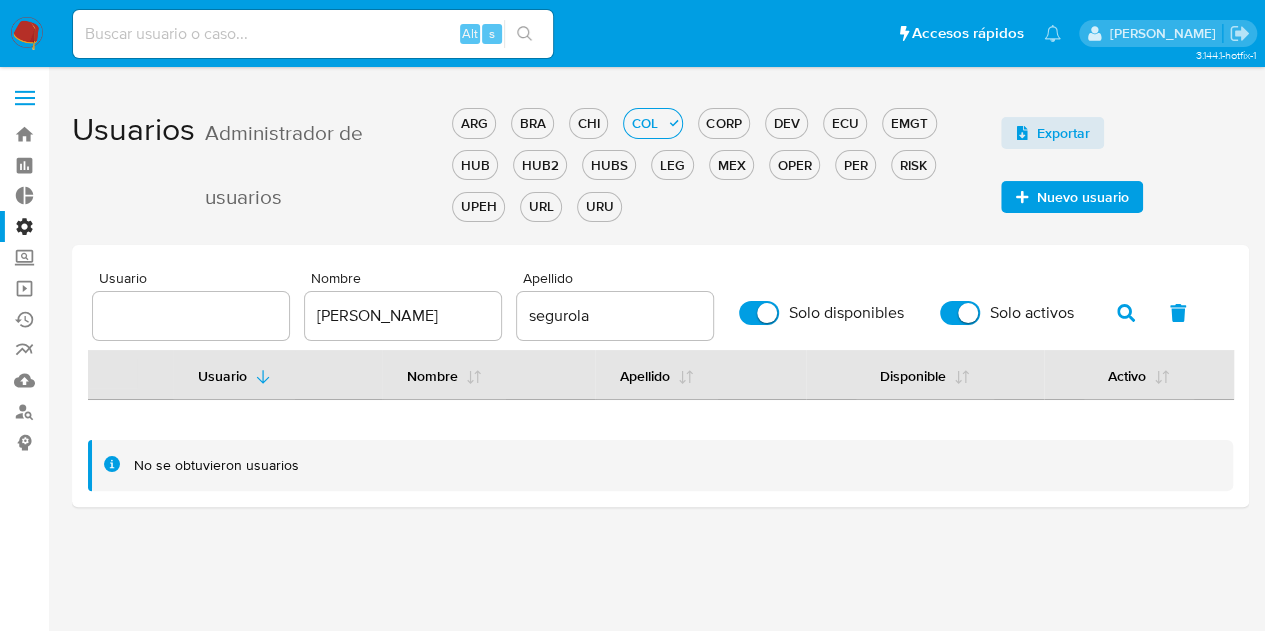 click 